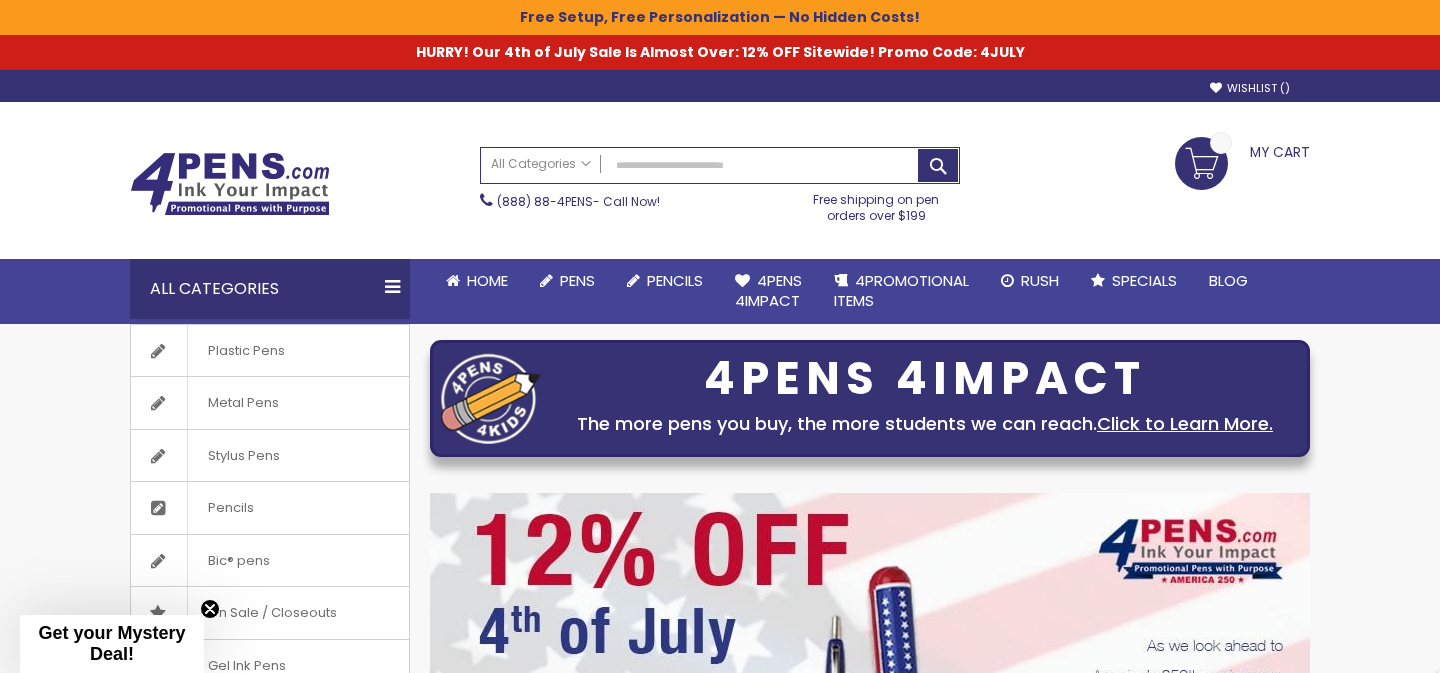 scroll, scrollTop: 343, scrollLeft: 0, axis: vertical 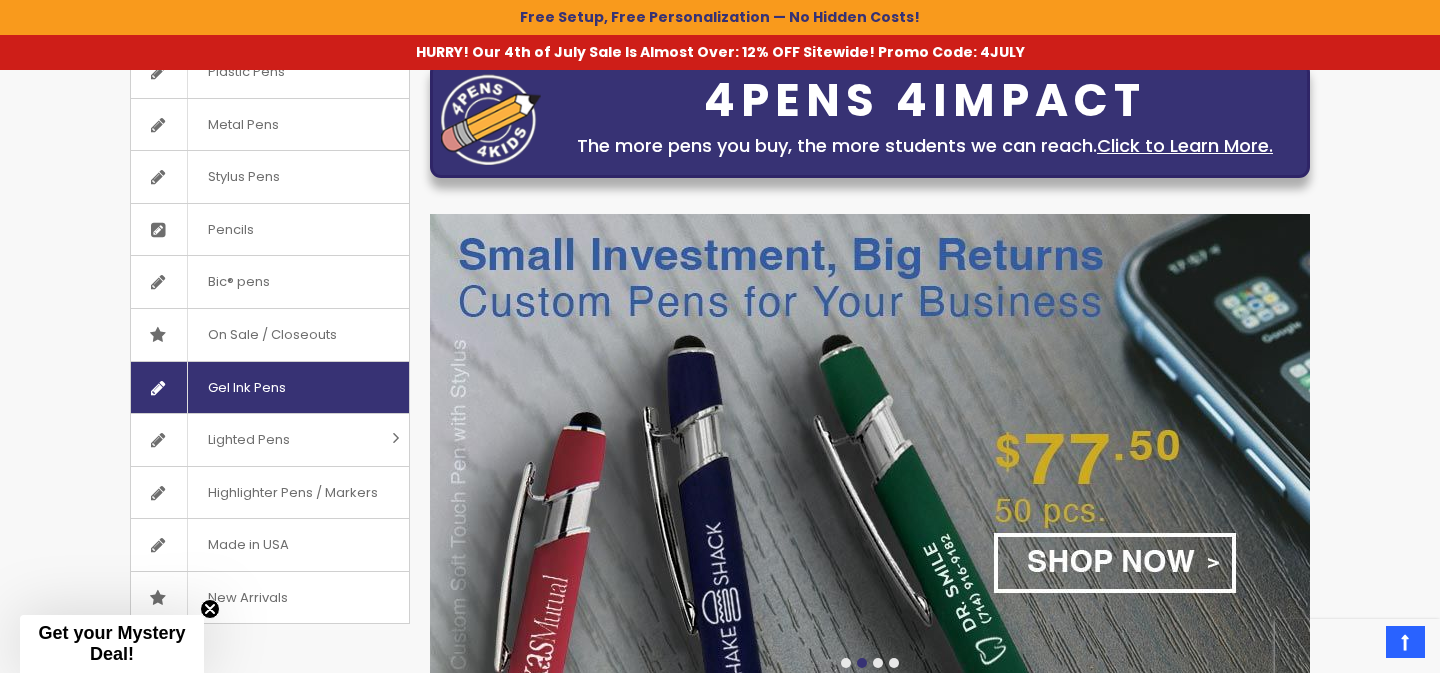click on "Gel Ink Pens" at bounding box center (246, 388) 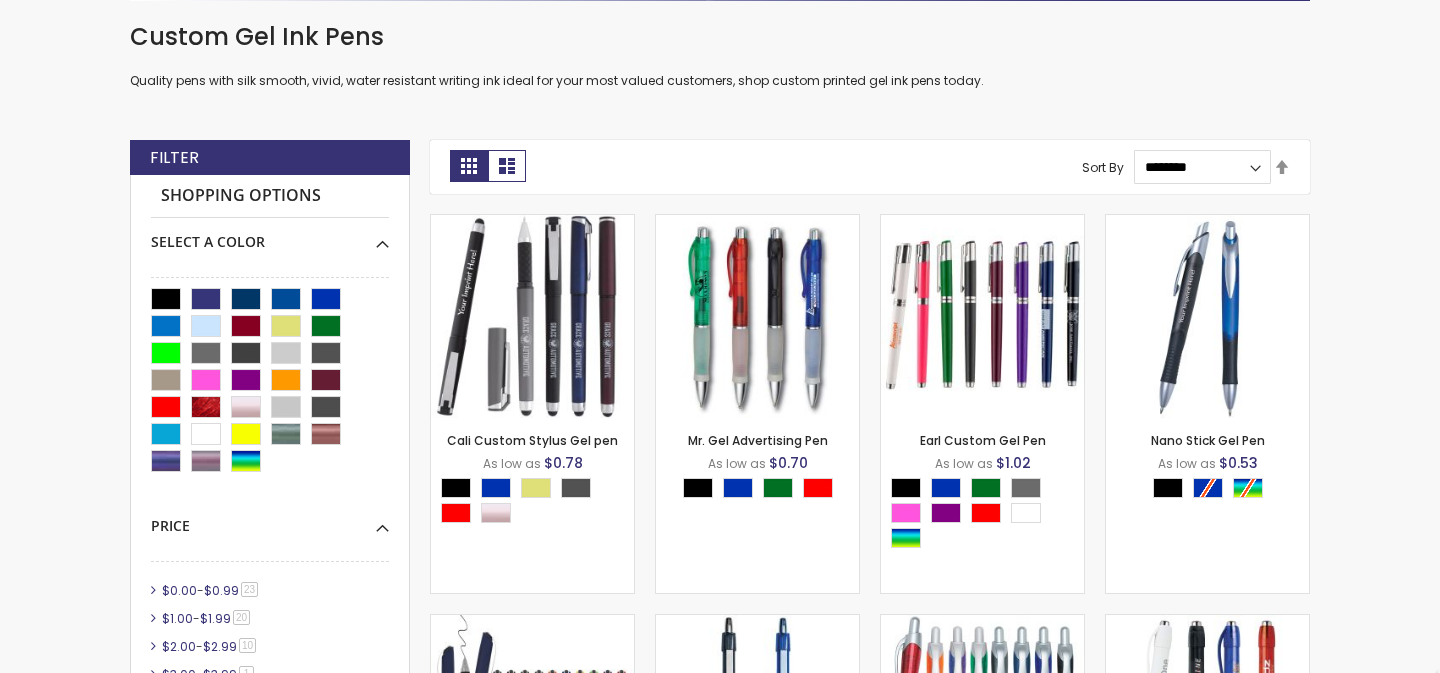 scroll, scrollTop: 0, scrollLeft: 0, axis: both 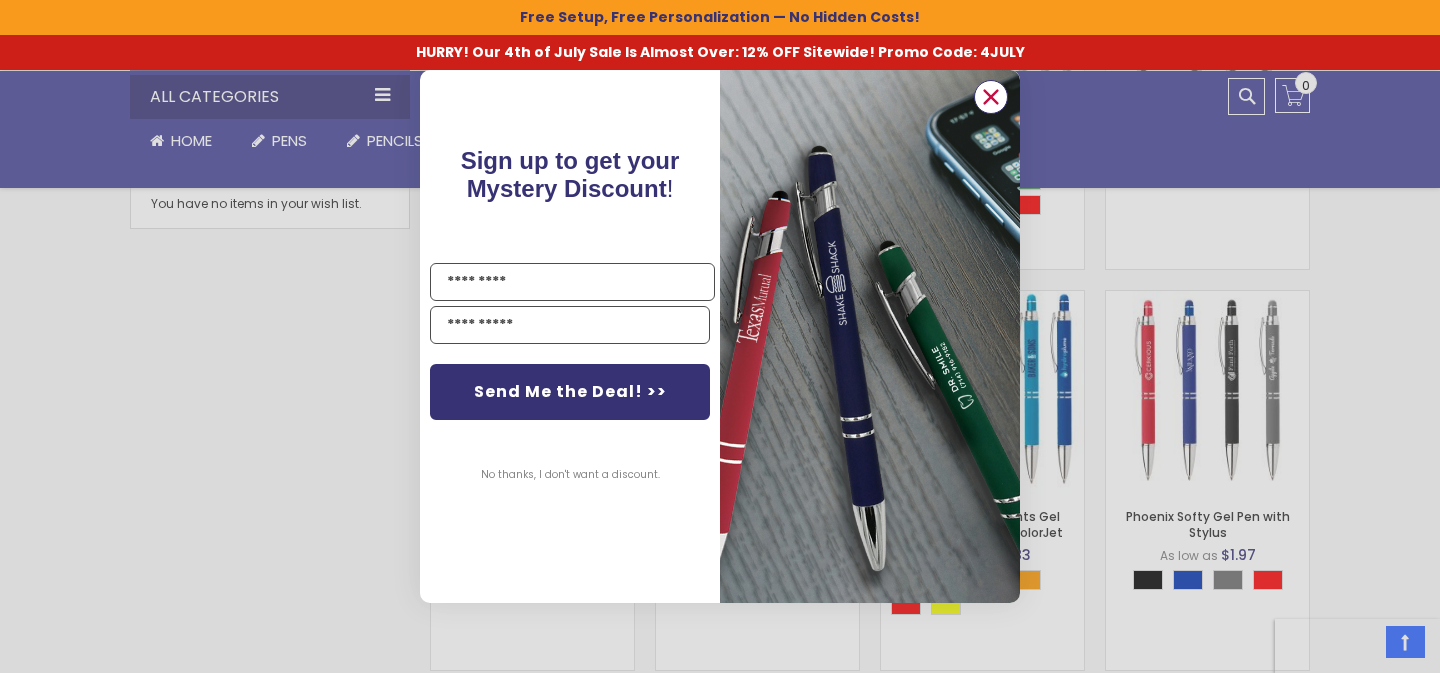 click at bounding box center [991, 97] 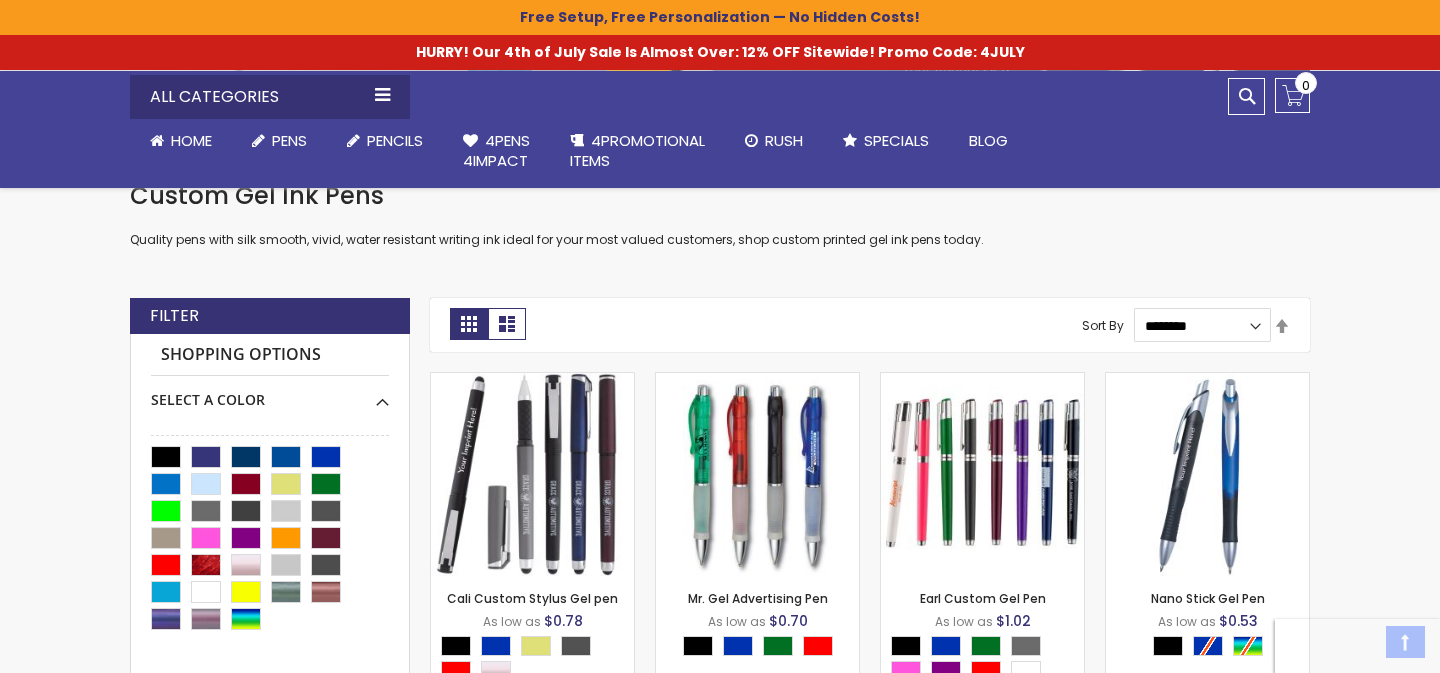 scroll, scrollTop: 331, scrollLeft: 0, axis: vertical 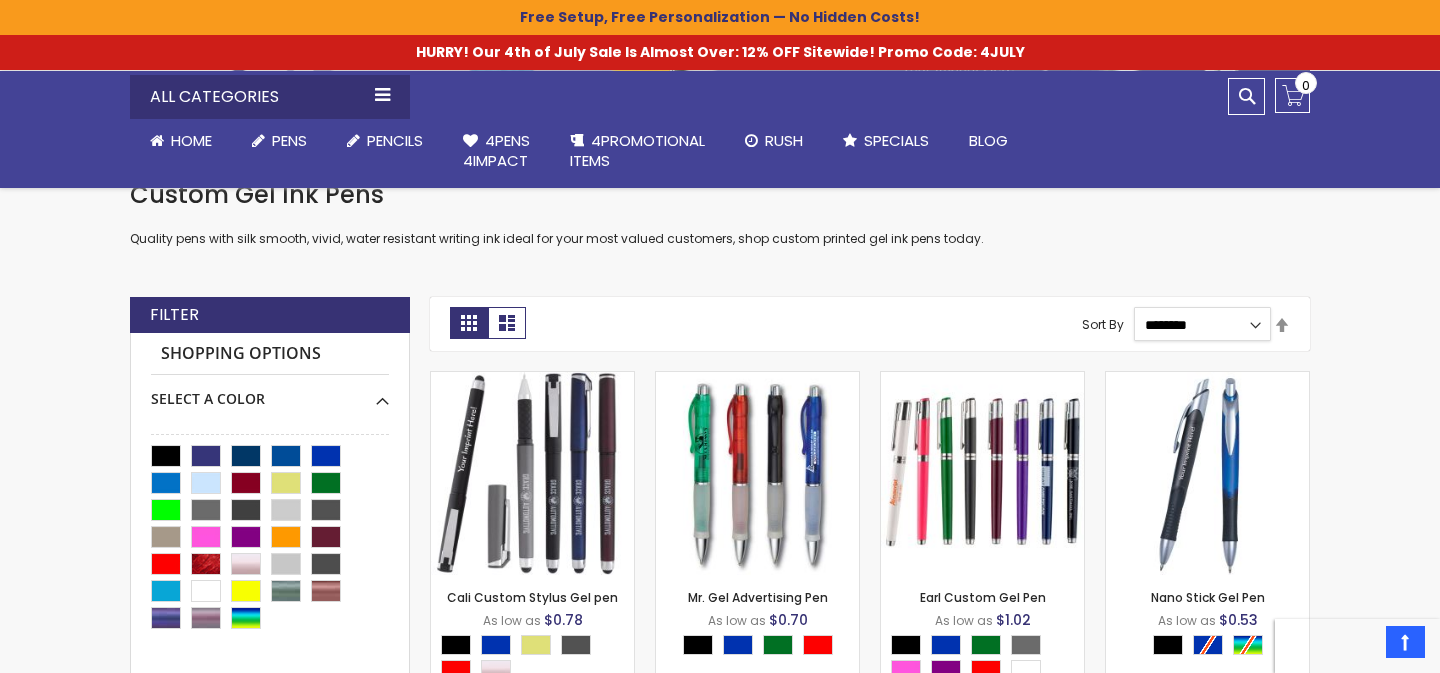 click on "**********" at bounding box center (1203, 324) 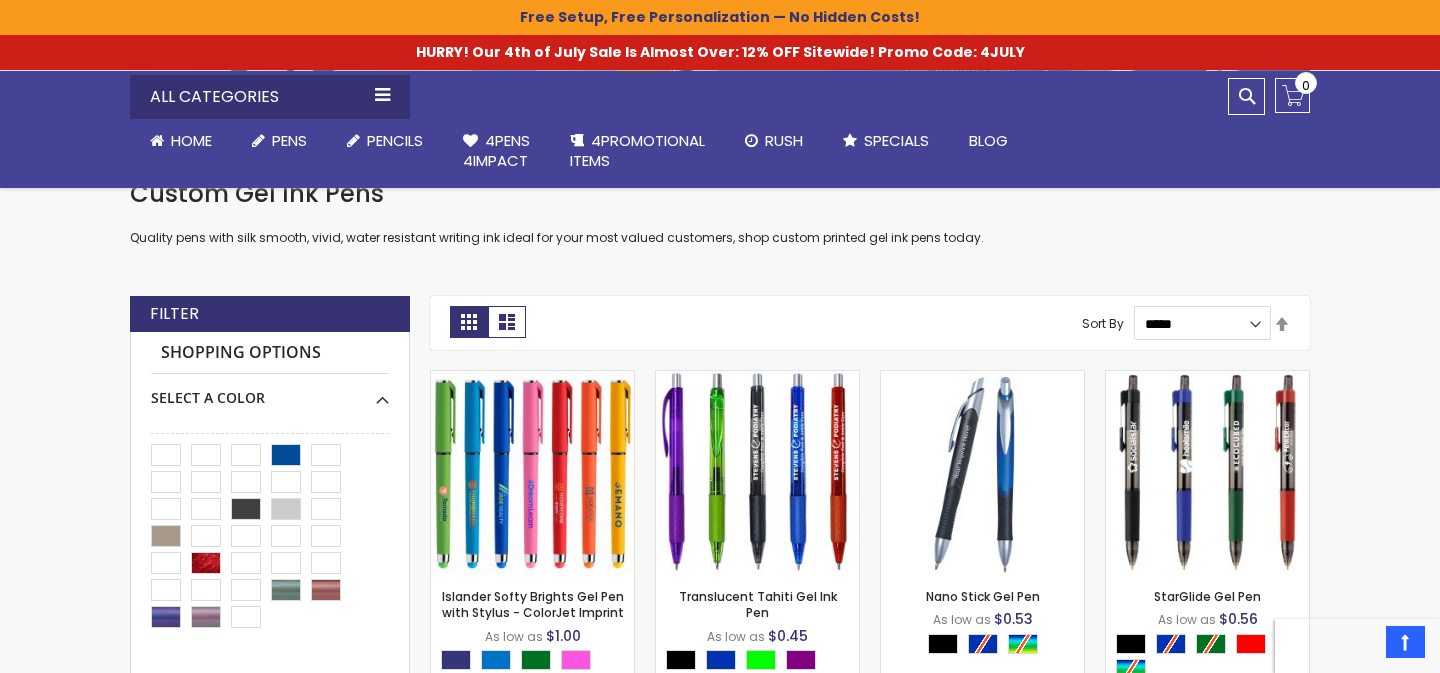 scroll, scrollTop: 367, scrollLeft: 0, axis: vertical 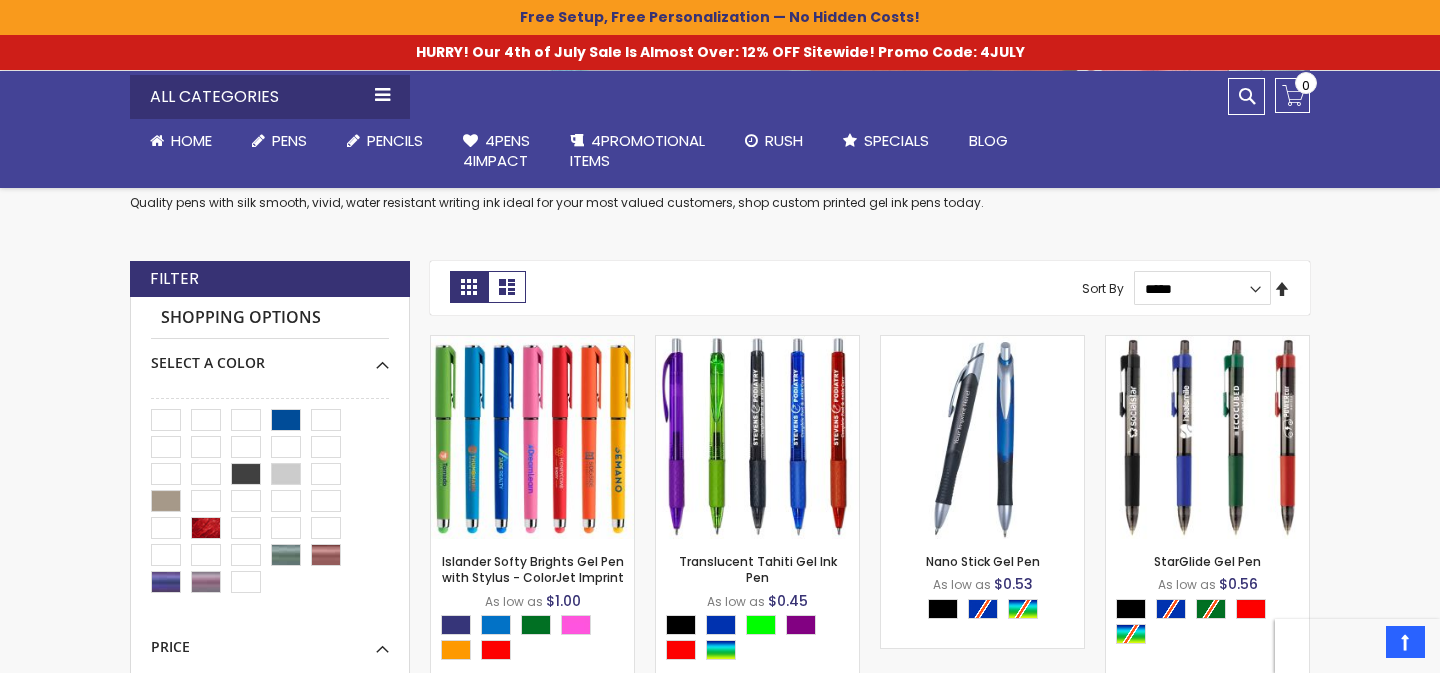 click on "Set Descending Direction" at bounding box center (1282, 290) 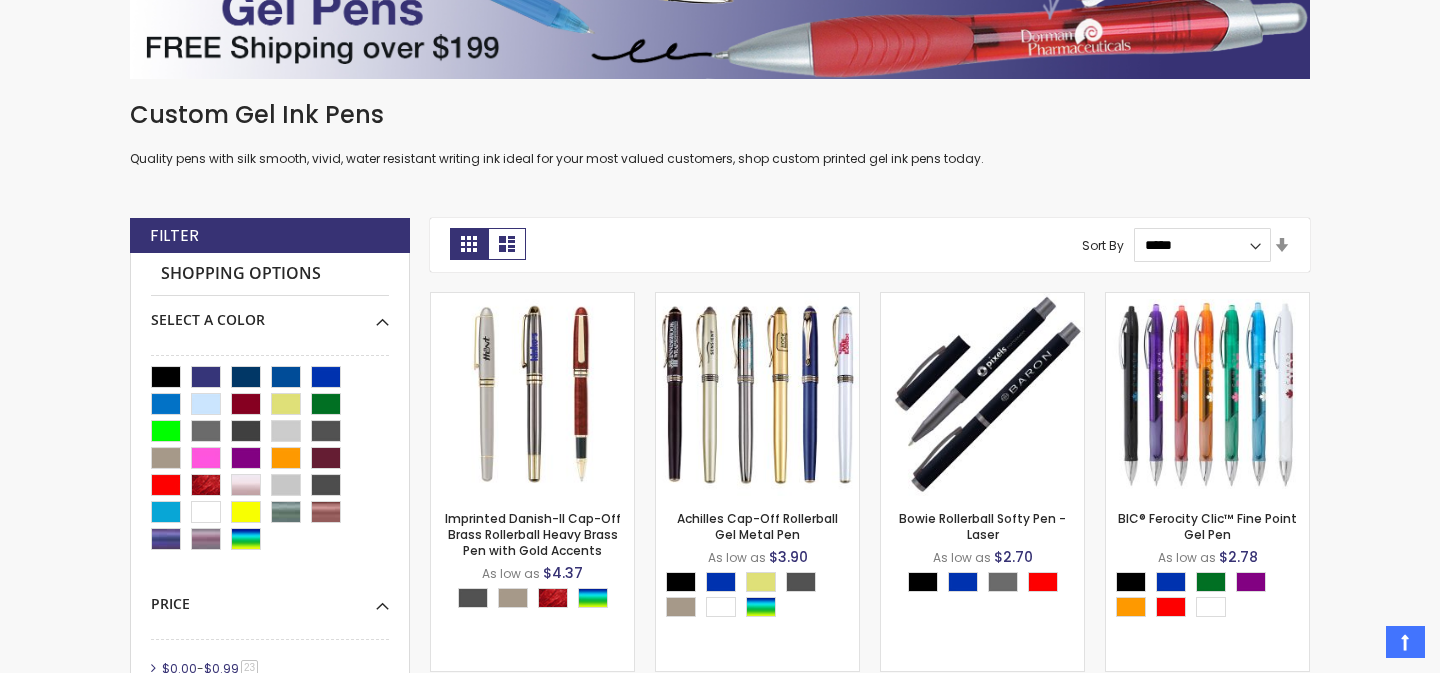 scroll, scrollTop: 407, scrollLeft: 0, axis: vertical 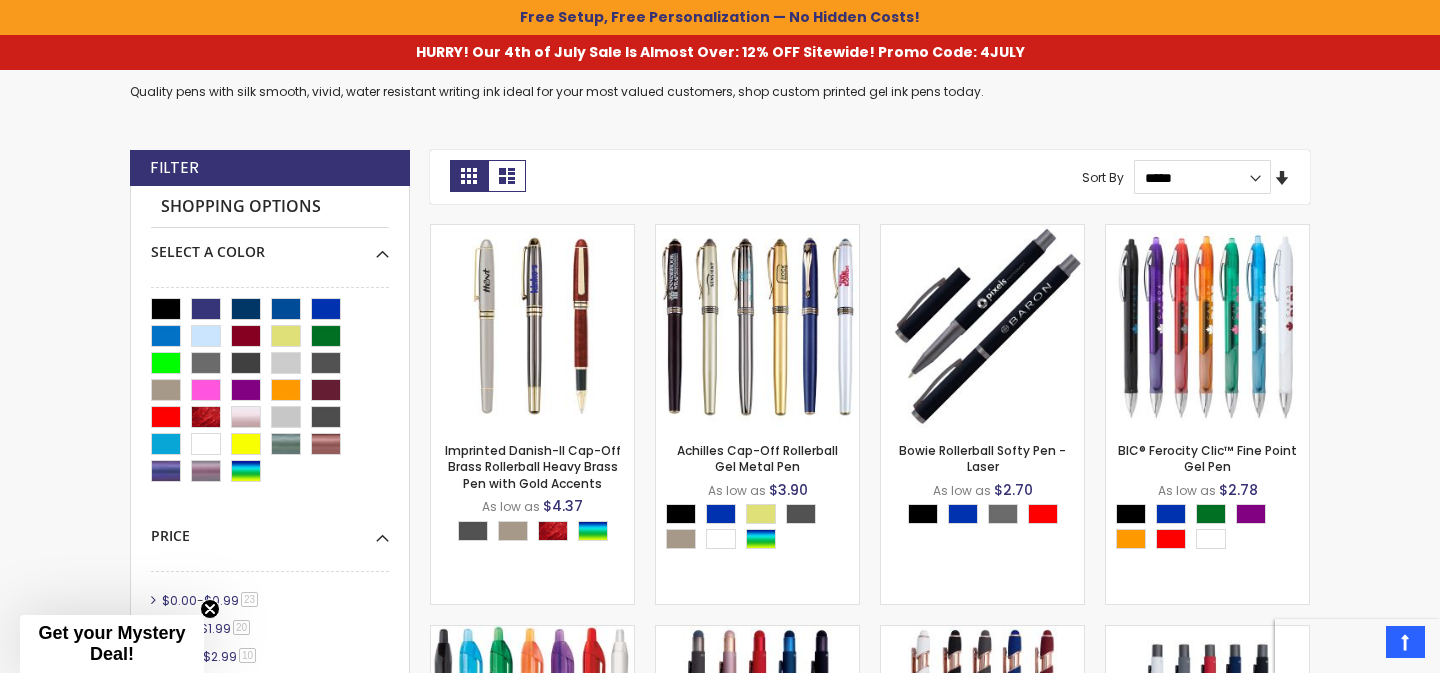 click on "Set Ascending Direction" at bounding box center (1282, 179) 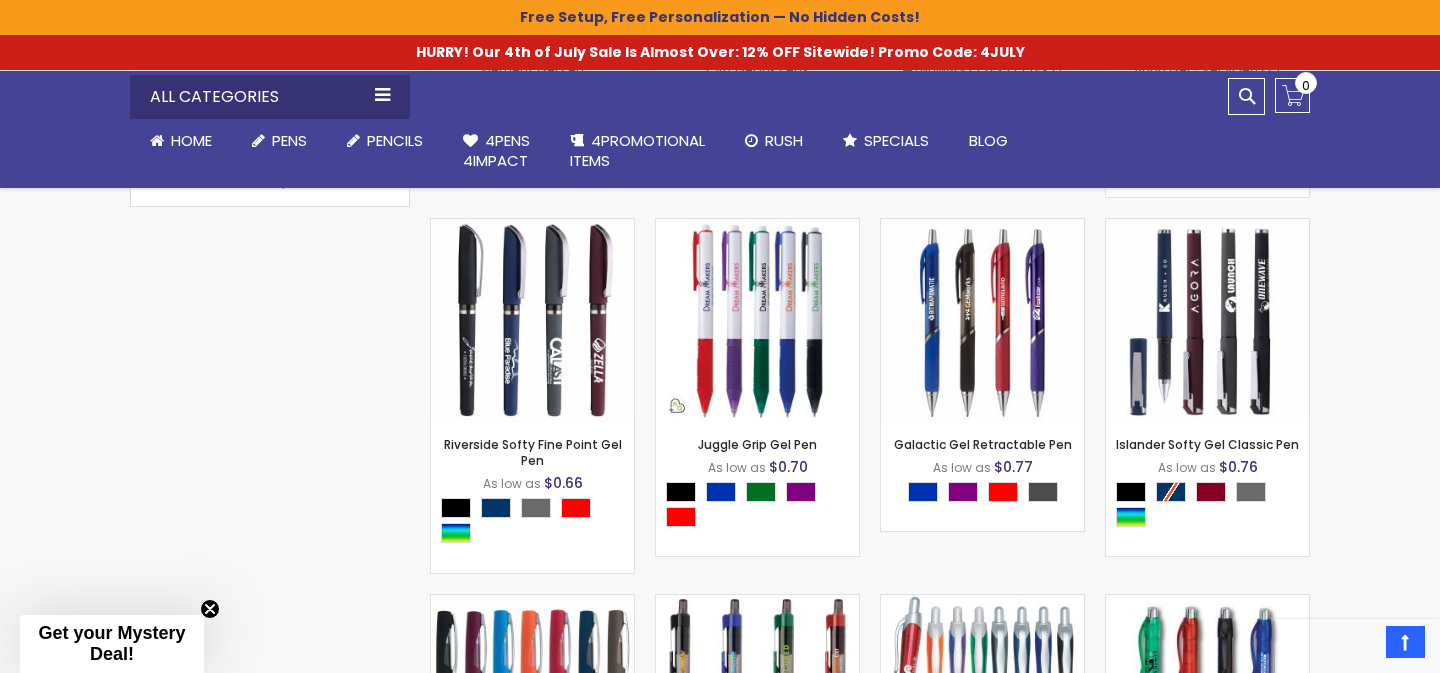 scroll, scrollTop: 1231, scrollLeft: 0, axis: vertical 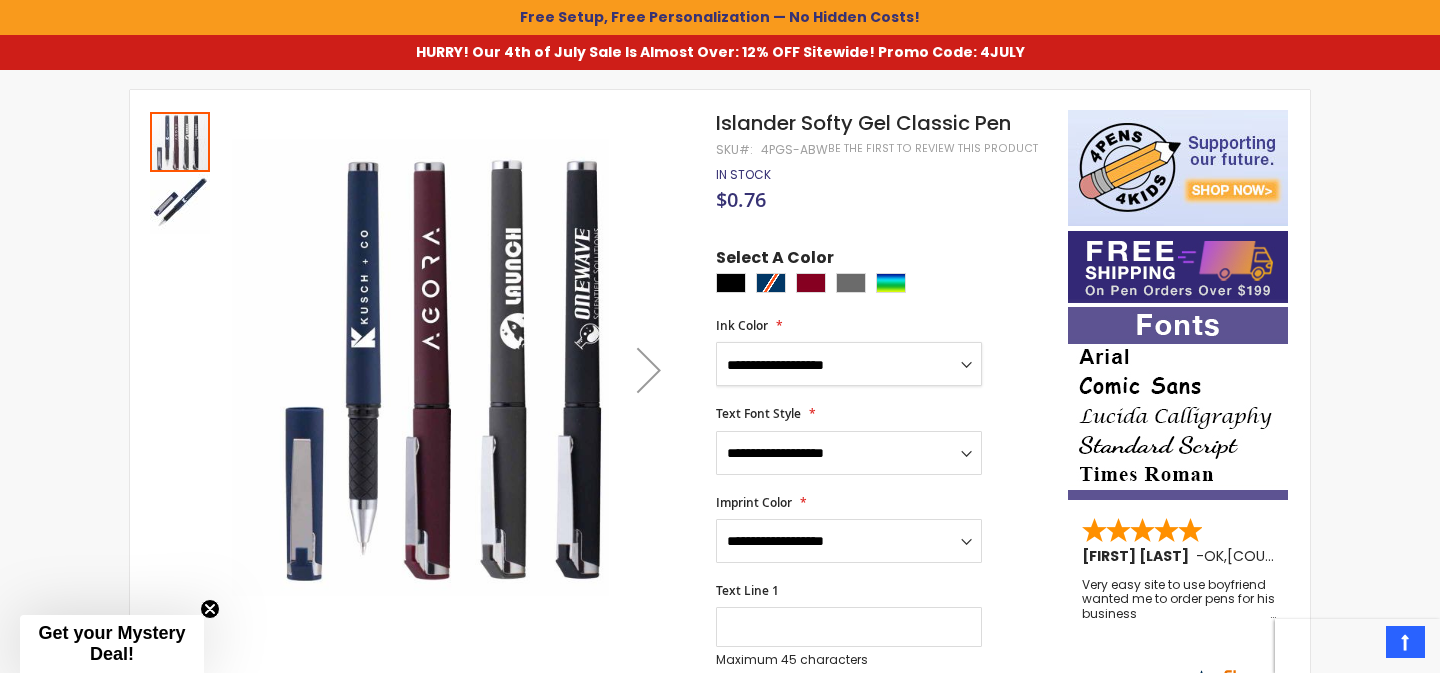 click on "**********" at bounding box center (849, 364) 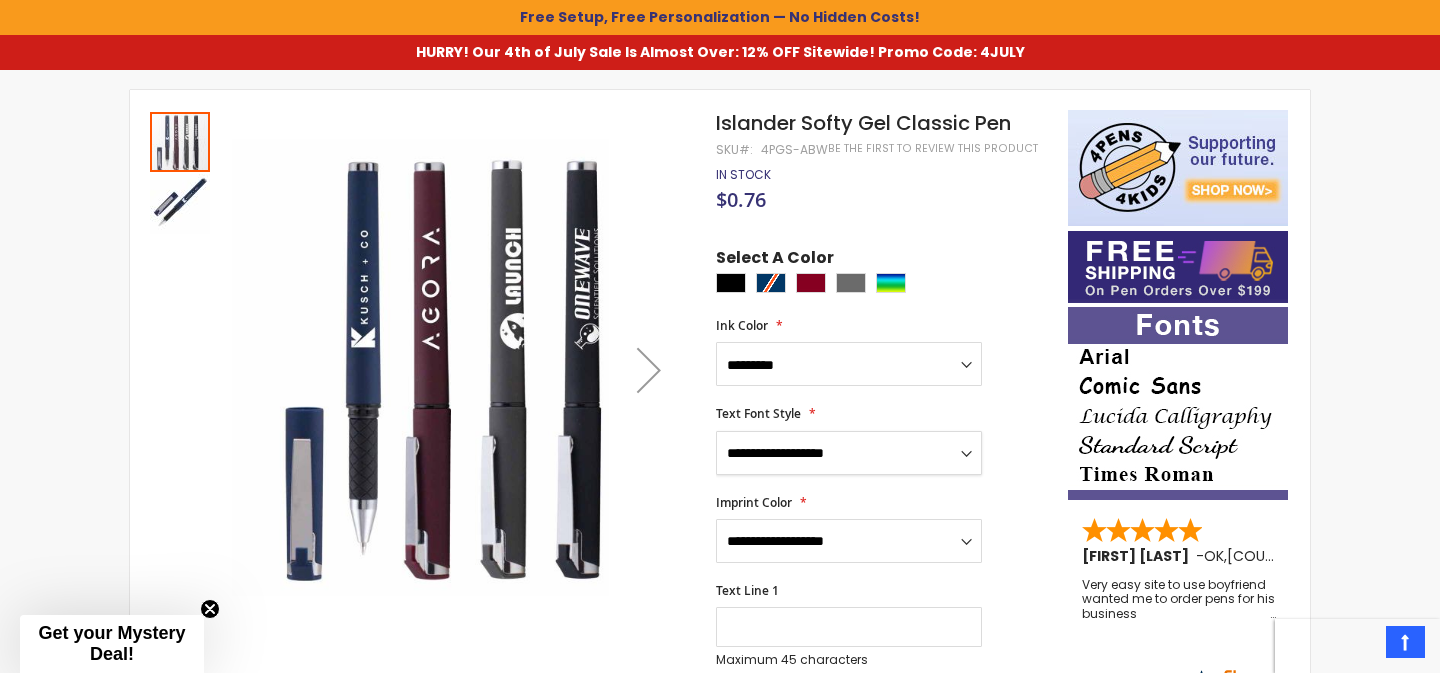 click on "**********" at bounding box center (849, 453) 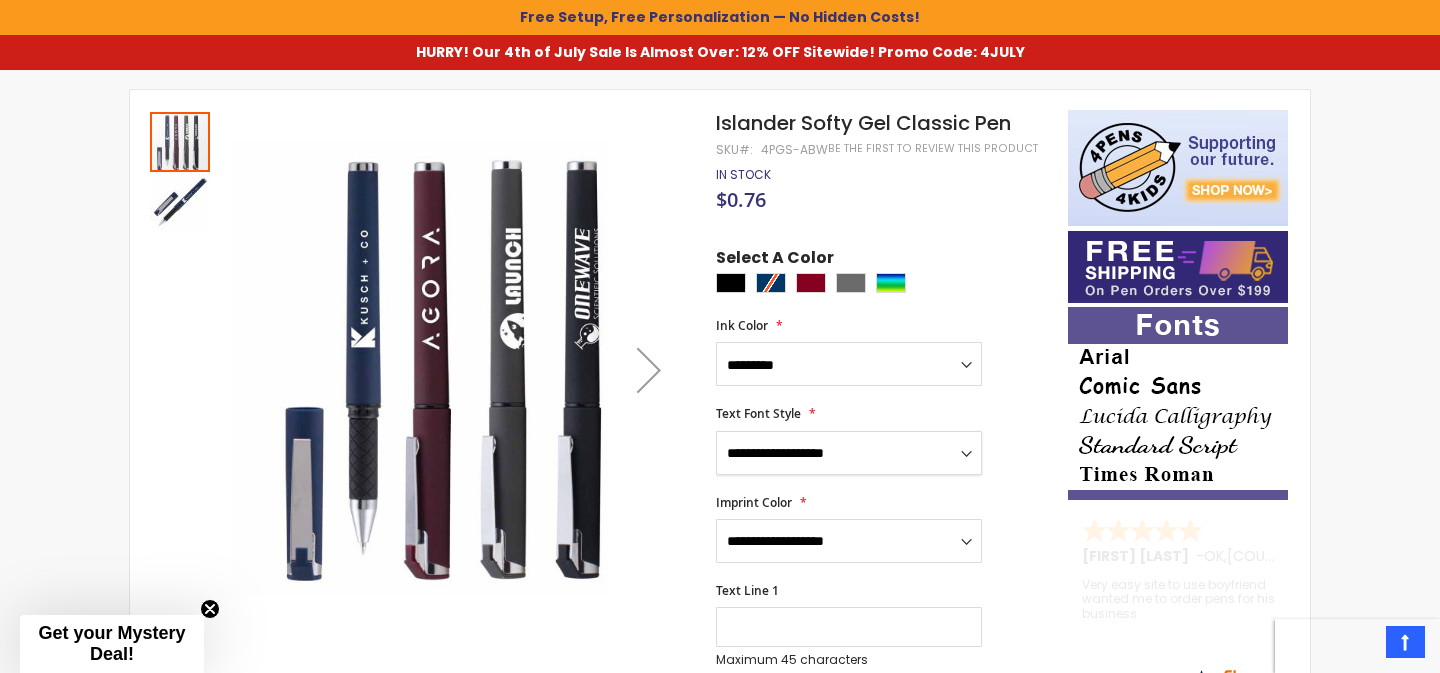 select on "*****" 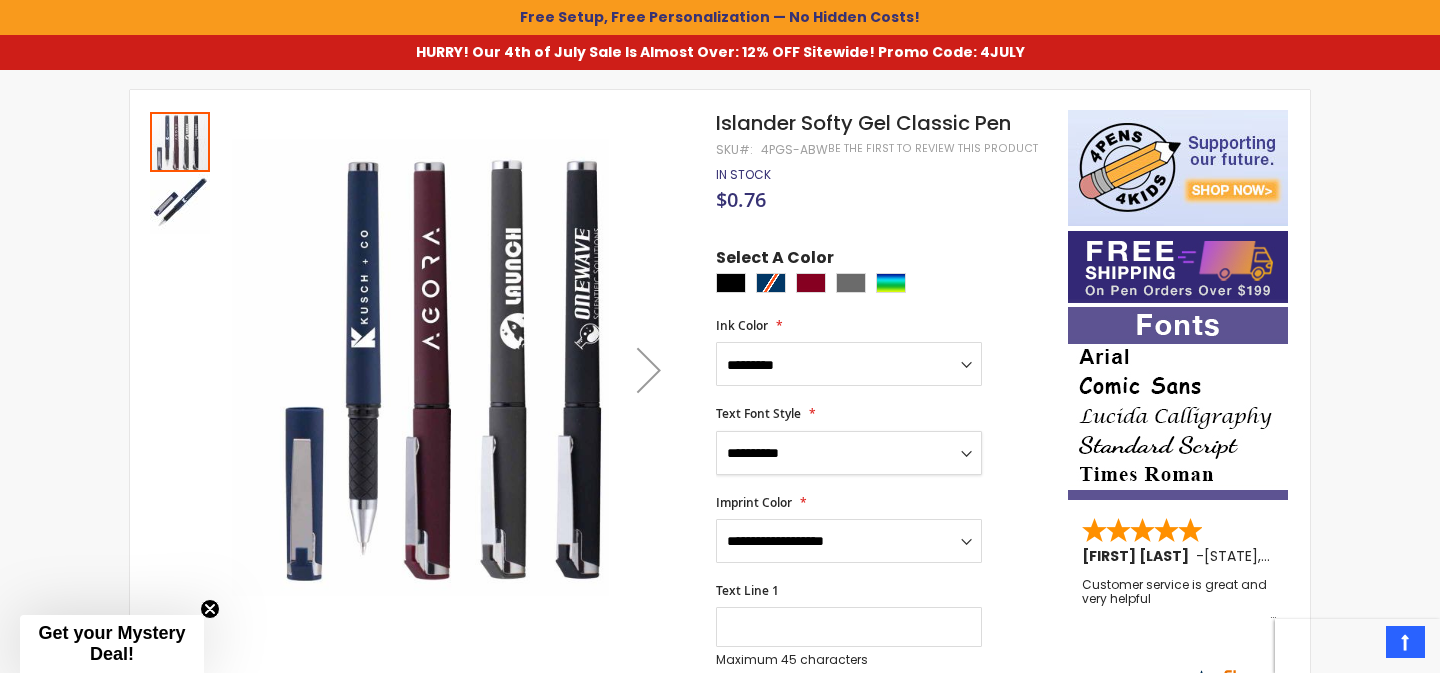 scroll, scrollTop: 488, scrollLeft: 0, axis: vertical 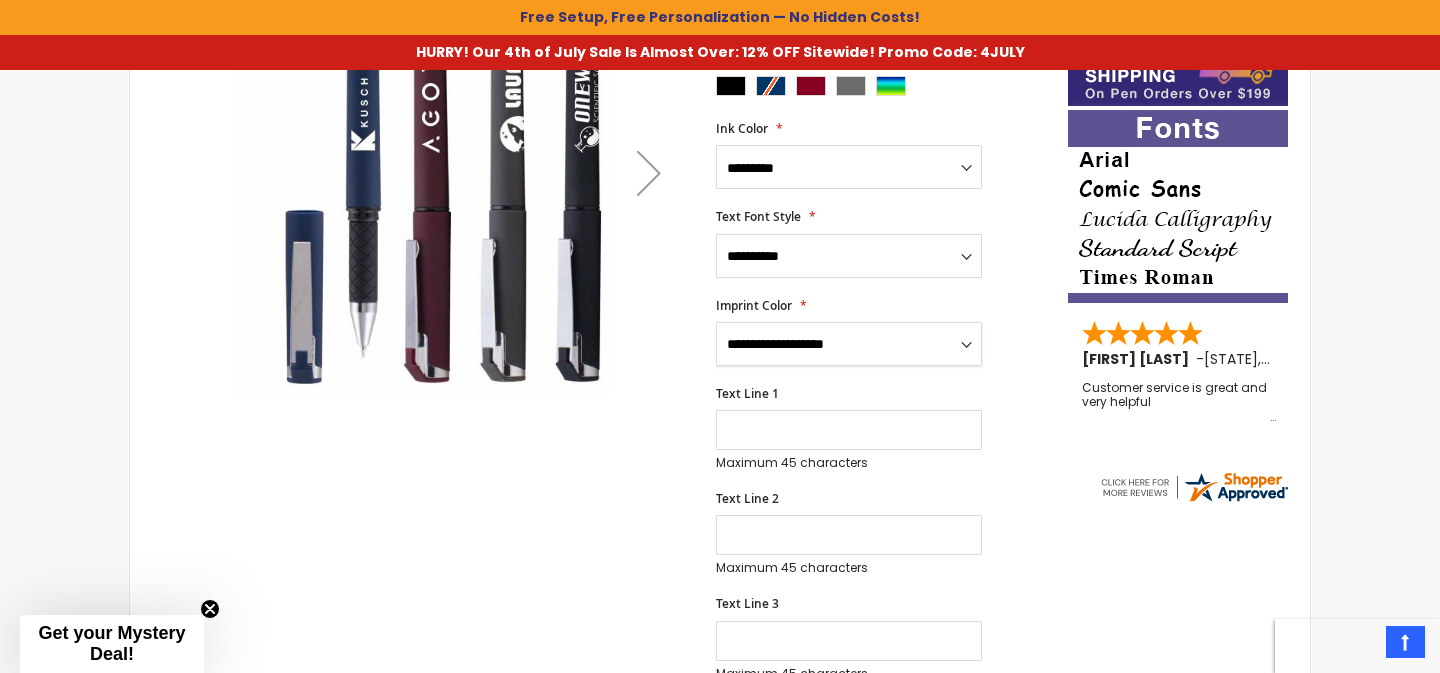 click on "**********" at bounding box center [849, 344] 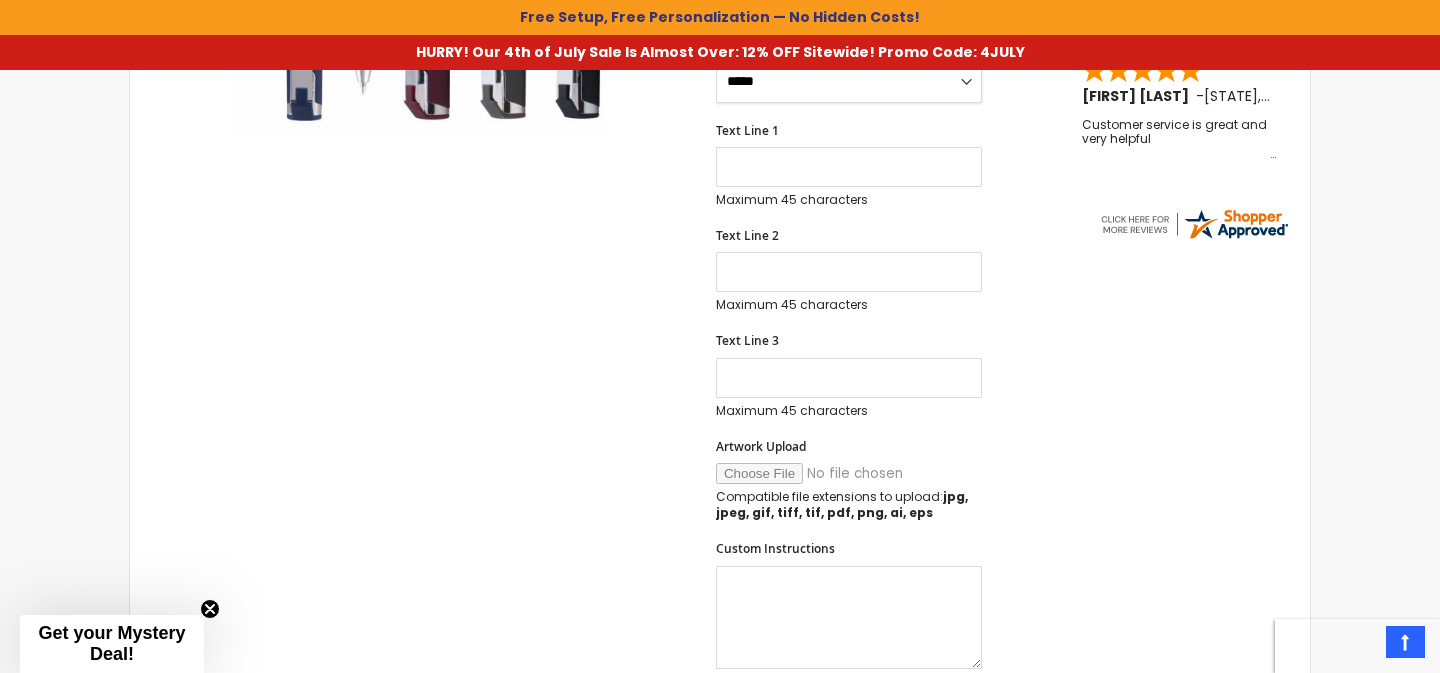 scroll, scrollTop: 833, scrollLeft: 0, axis: vertical 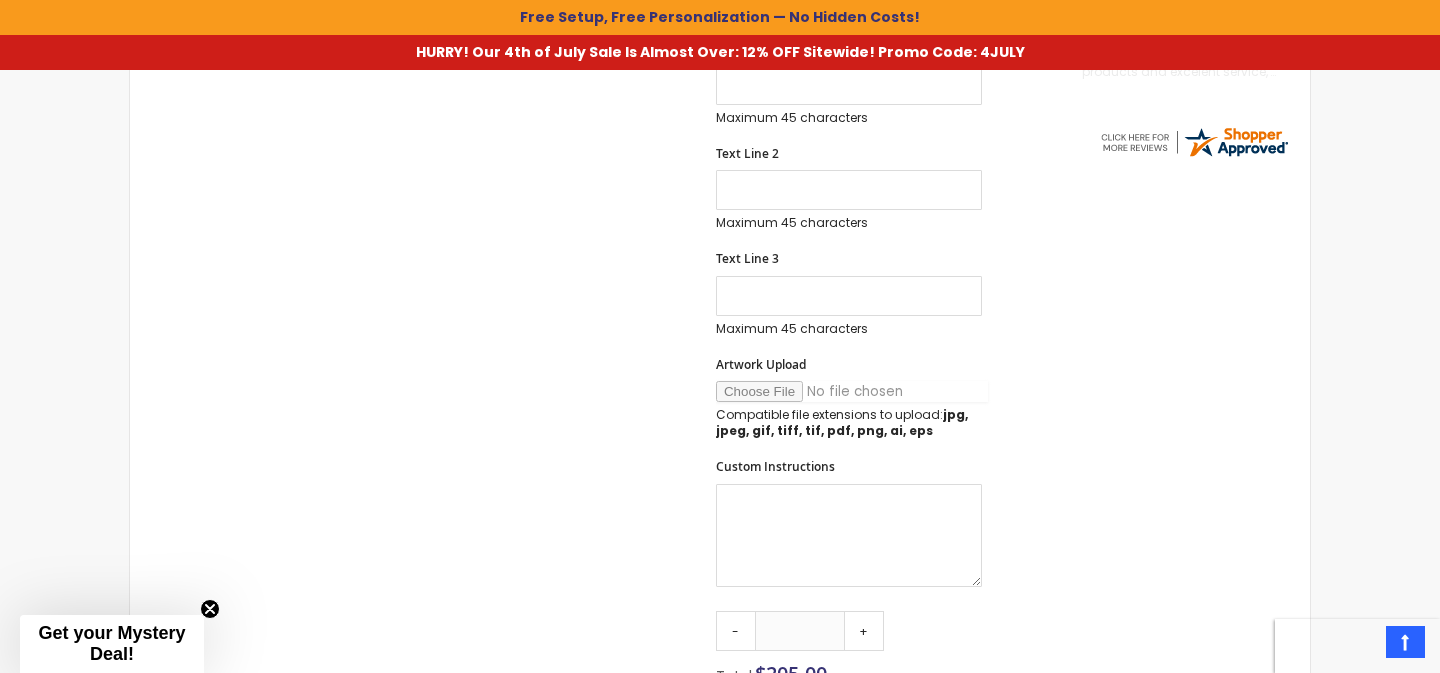 click on "Artwork Upload" at bounding box center (852, 391) 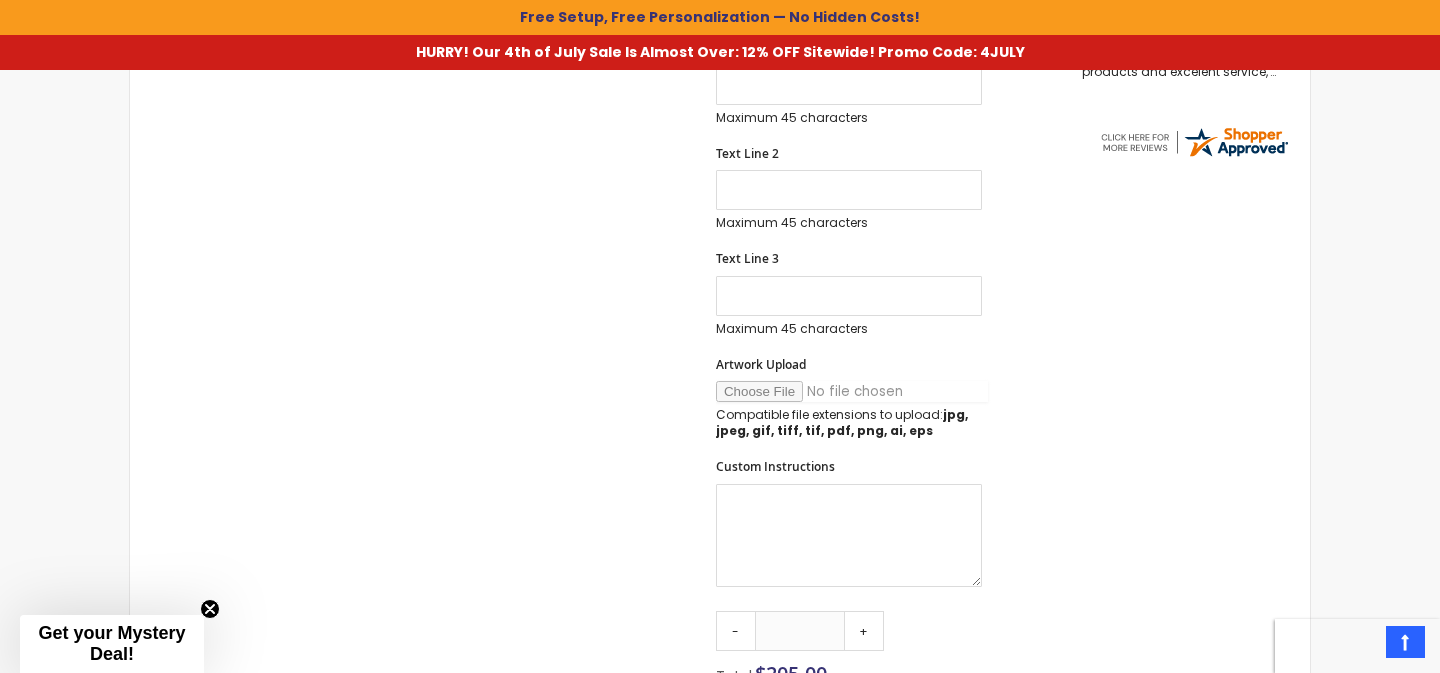 type on "**********" 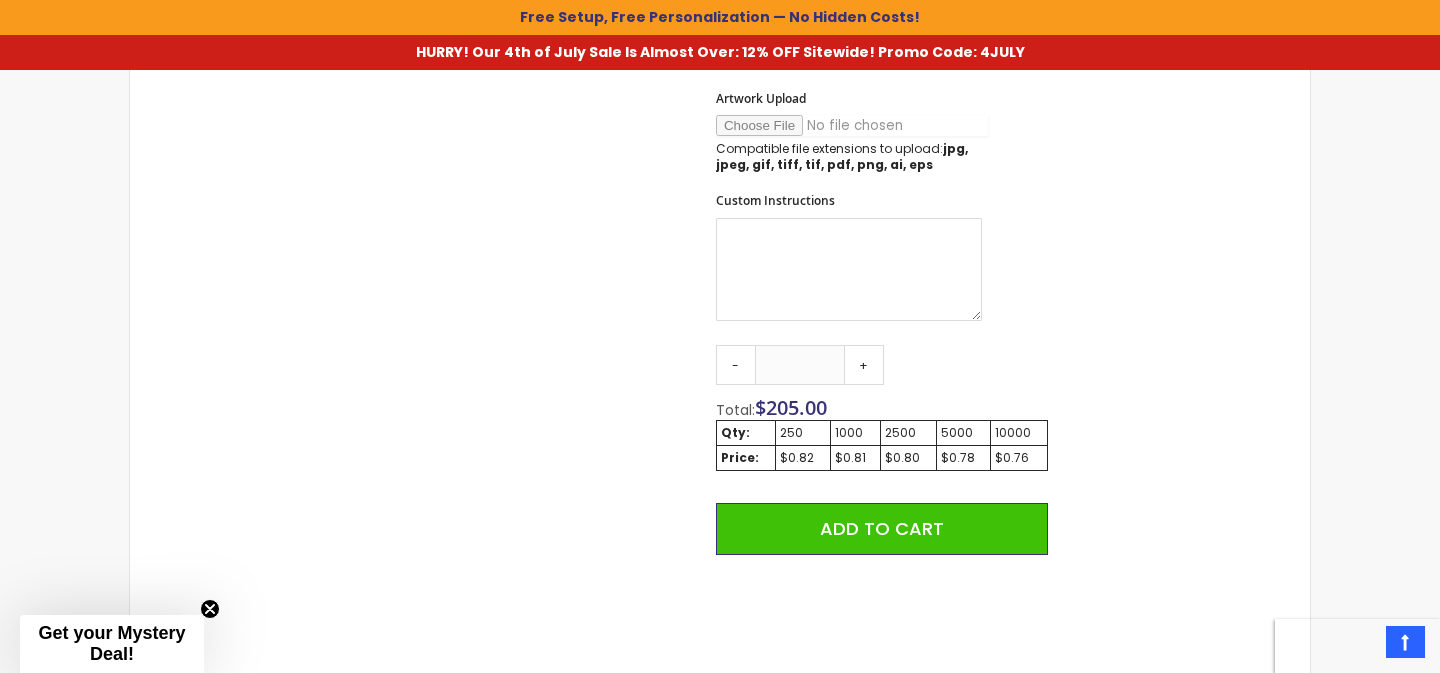scroll, scrollTop: 1101, scrollLeft: 0, axis: vertical 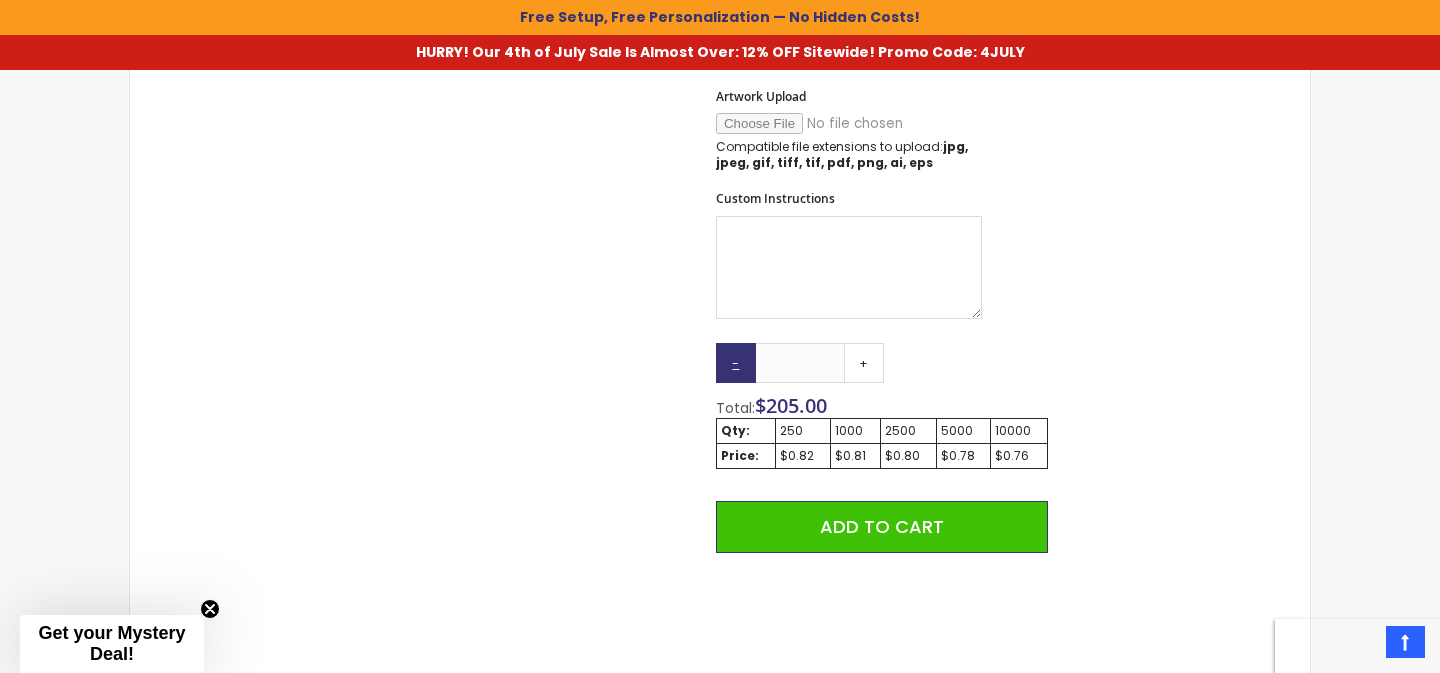 click on "-" at bounding box center (736, 363) 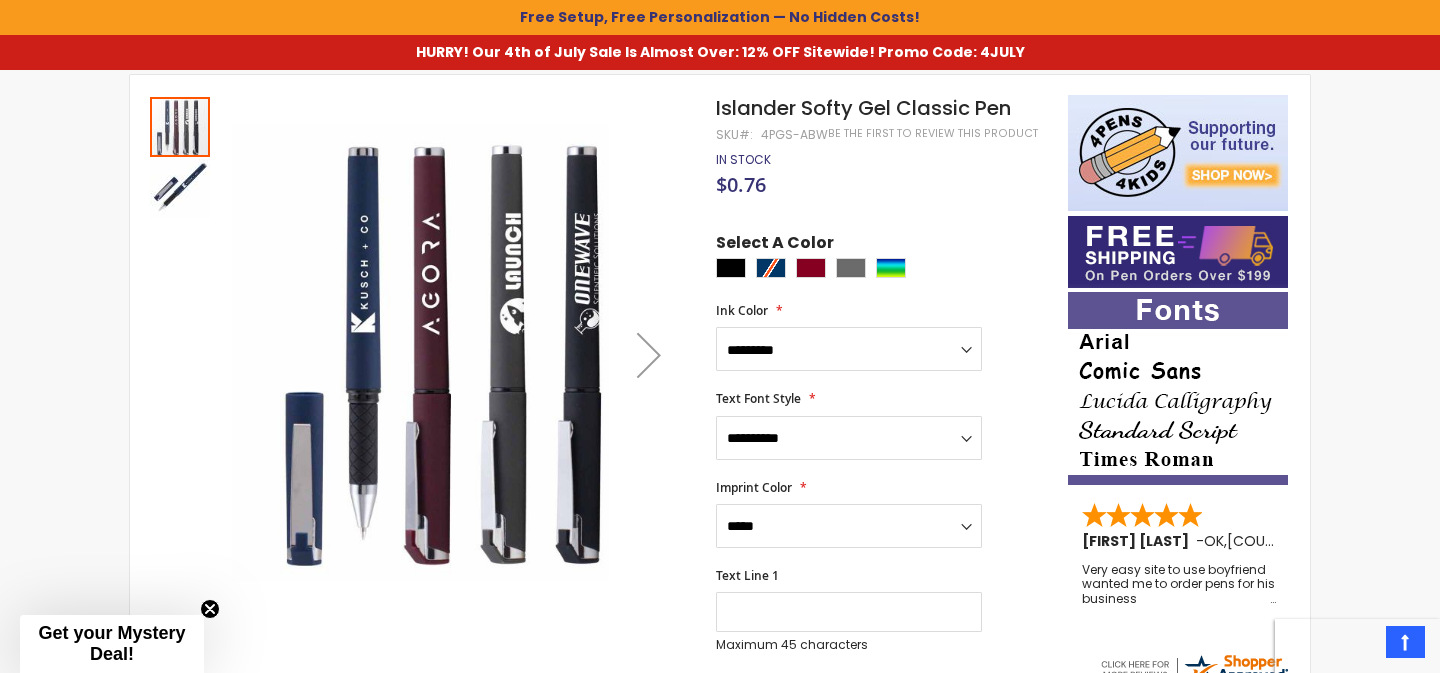 scroll, scrollTop: 277, scrollLeft: 0, axis: vertical 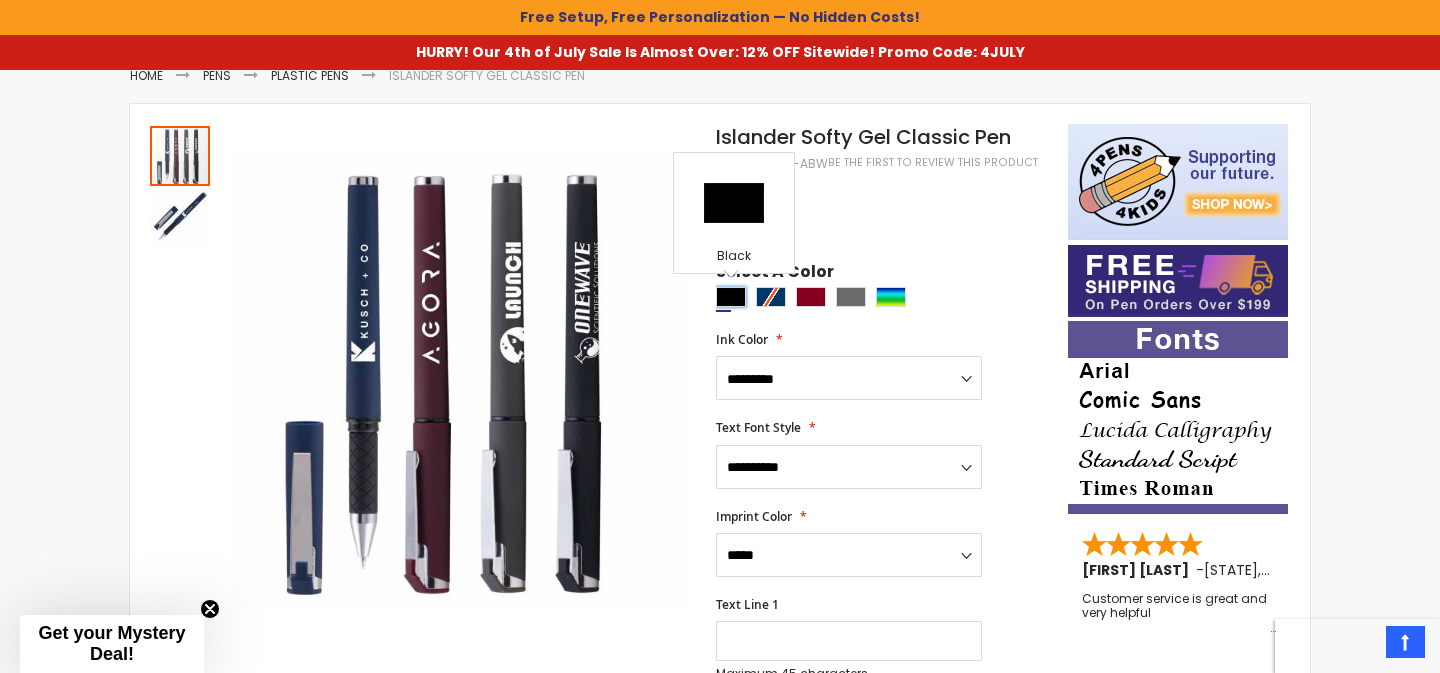click at bounding box center [731, 297] 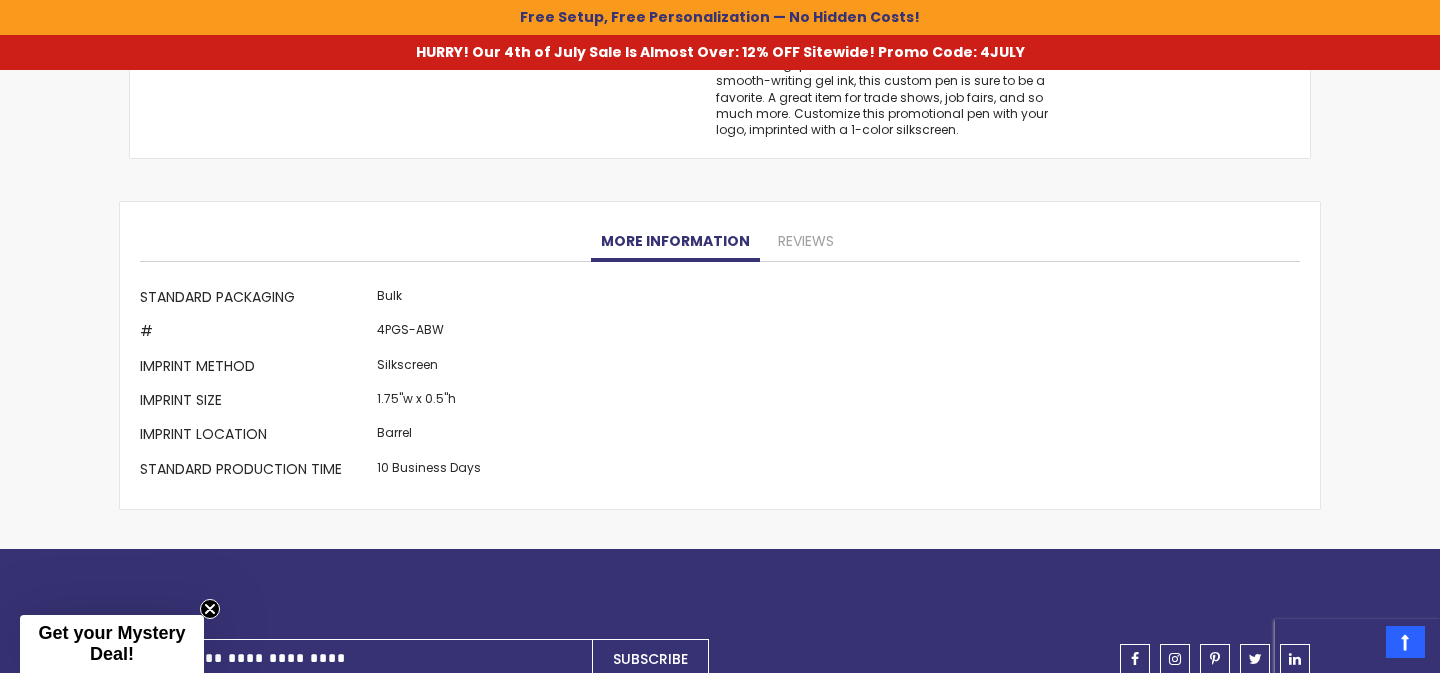 scroll, scrollTop: 1979, scrollLeft: 0, axis: vertical 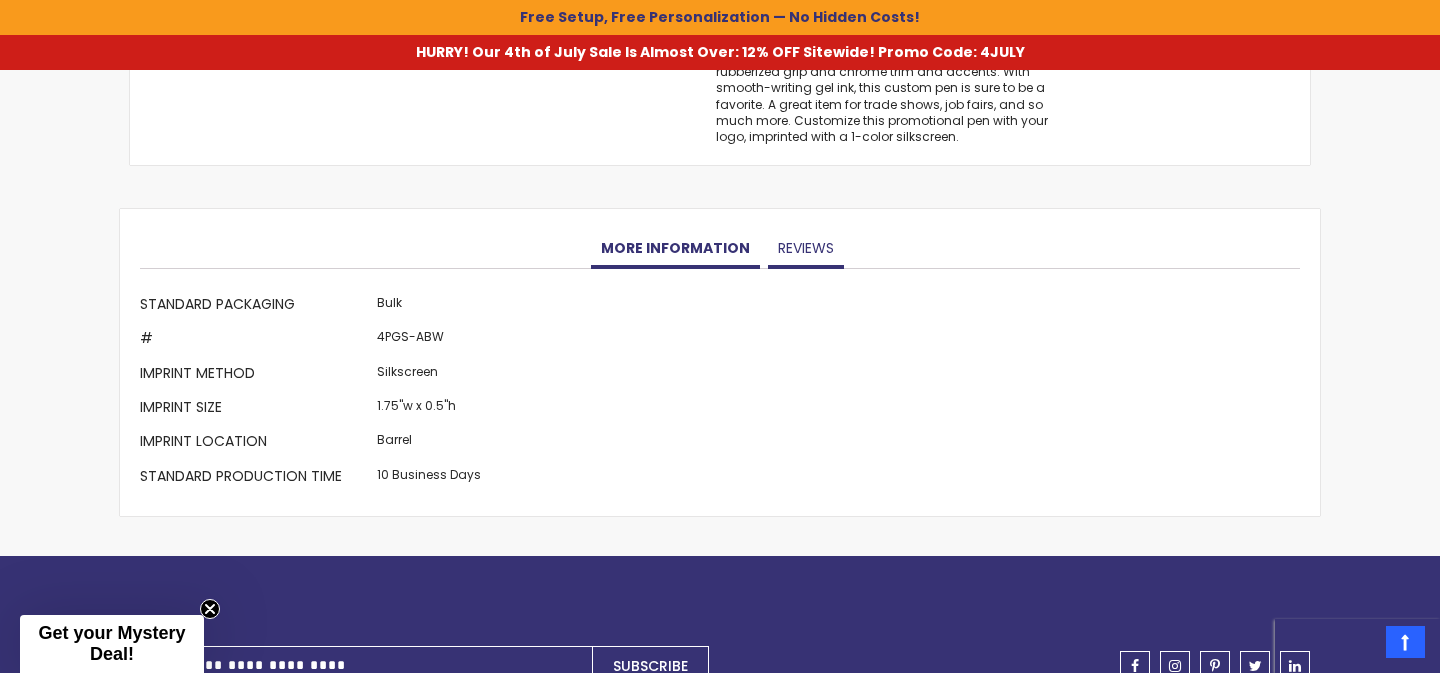 click on "Reviews" at bounding box center [806, 249] 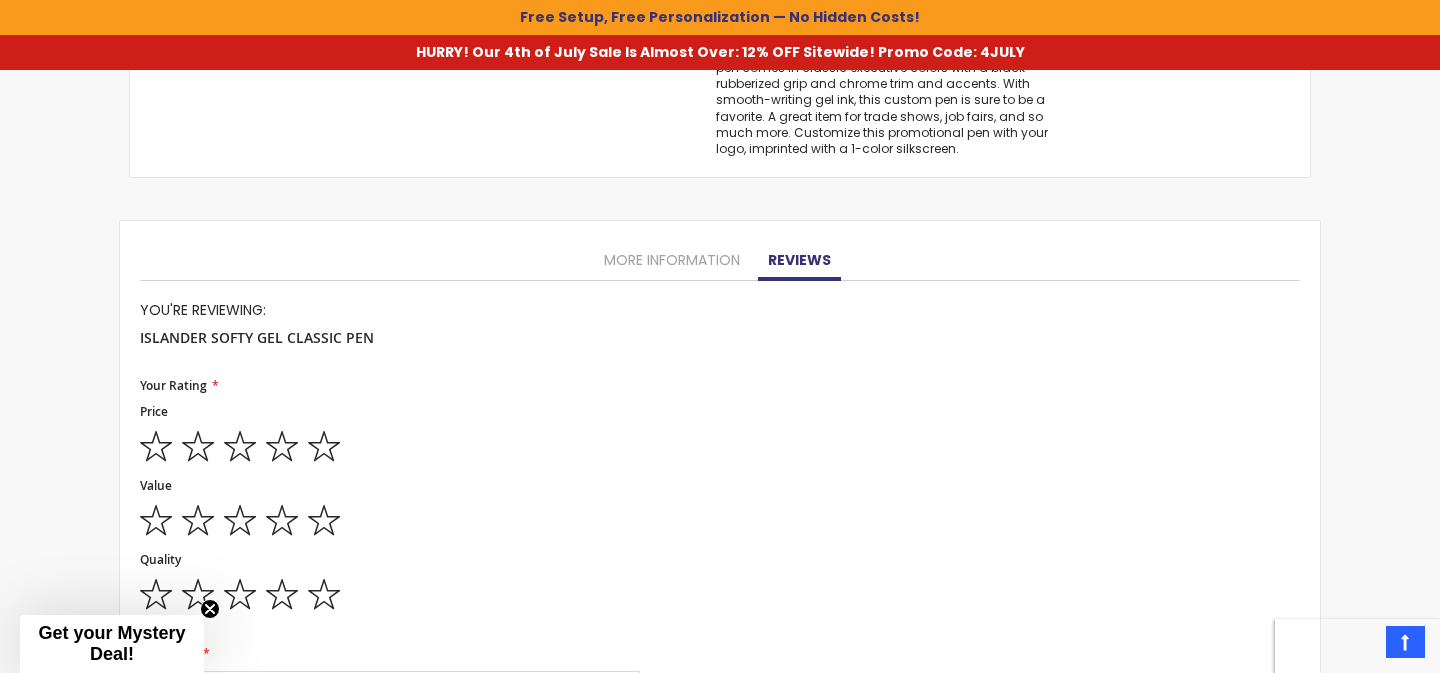 scroll, scrollTop: 1960, scrollLeft: 0, axis: vertical 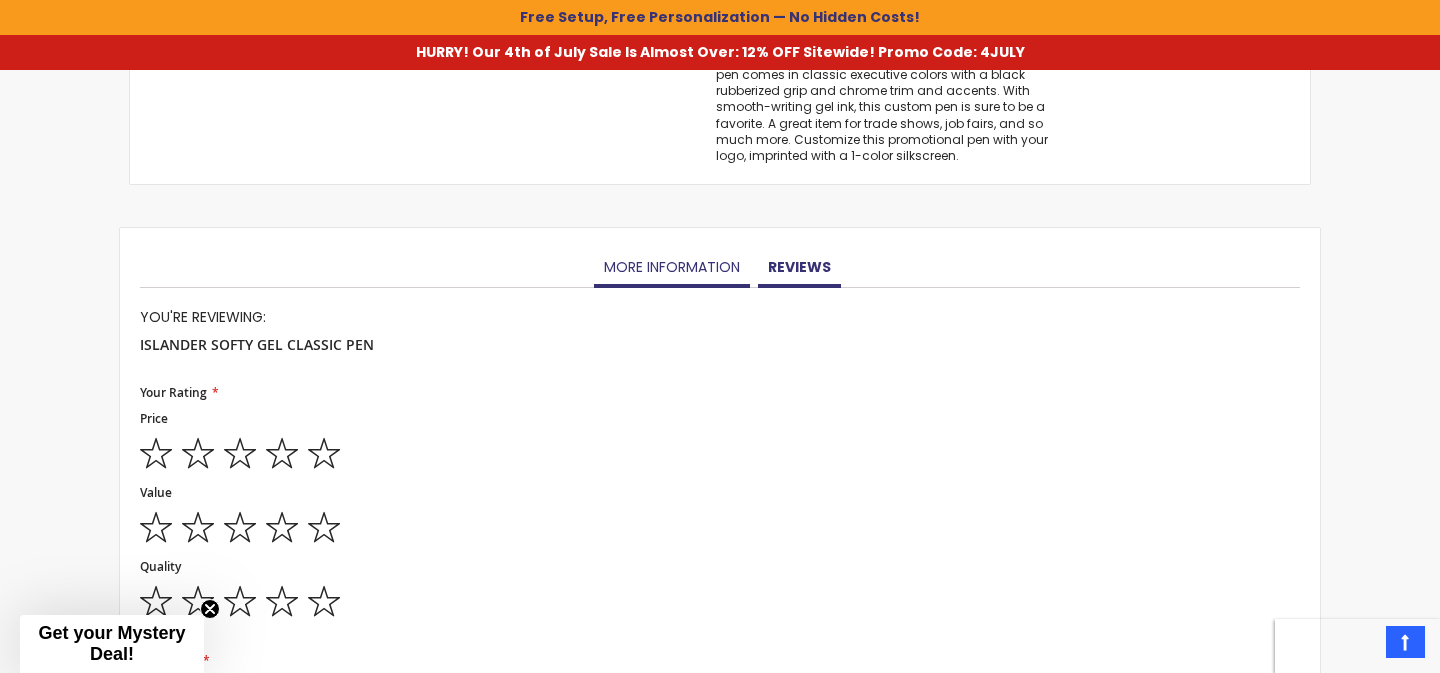 click on "More Information" at bounding box center (672, 268) 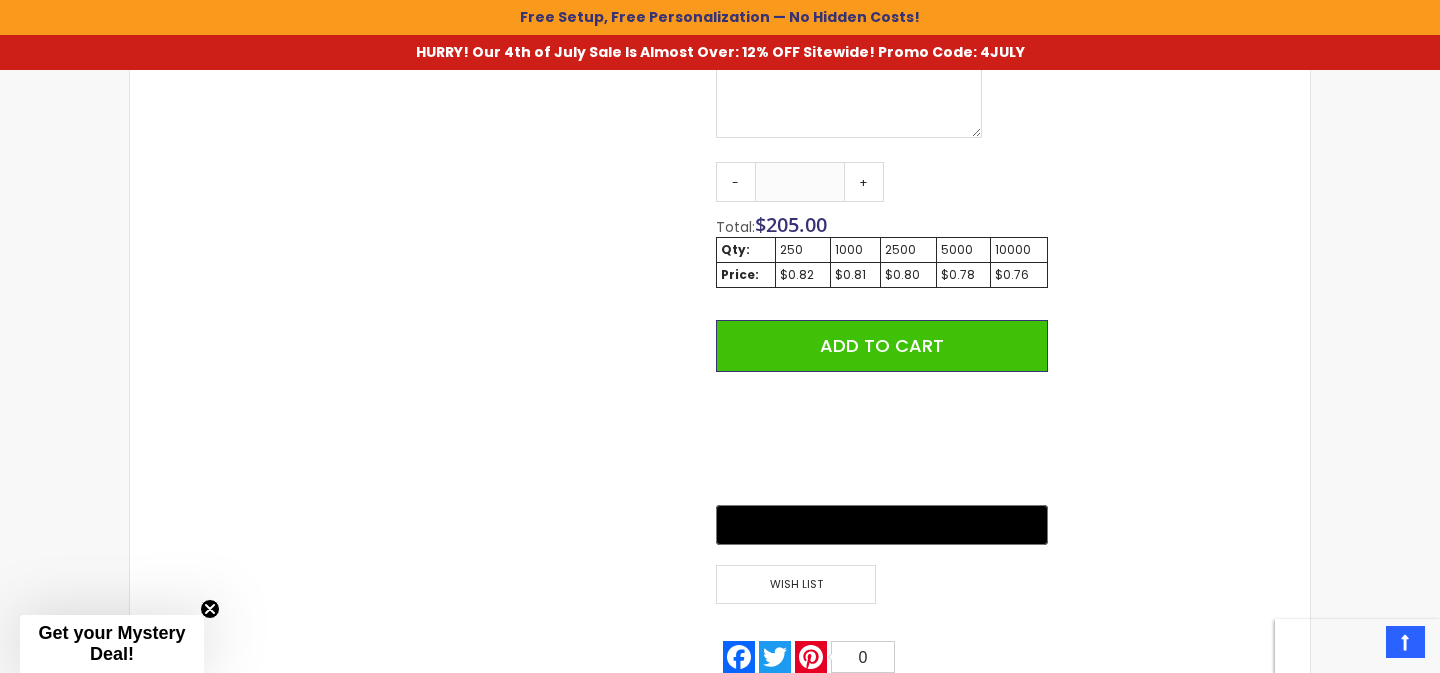 scroll, scrollTop: 1283, scrollLeft: 0, axis: vertical 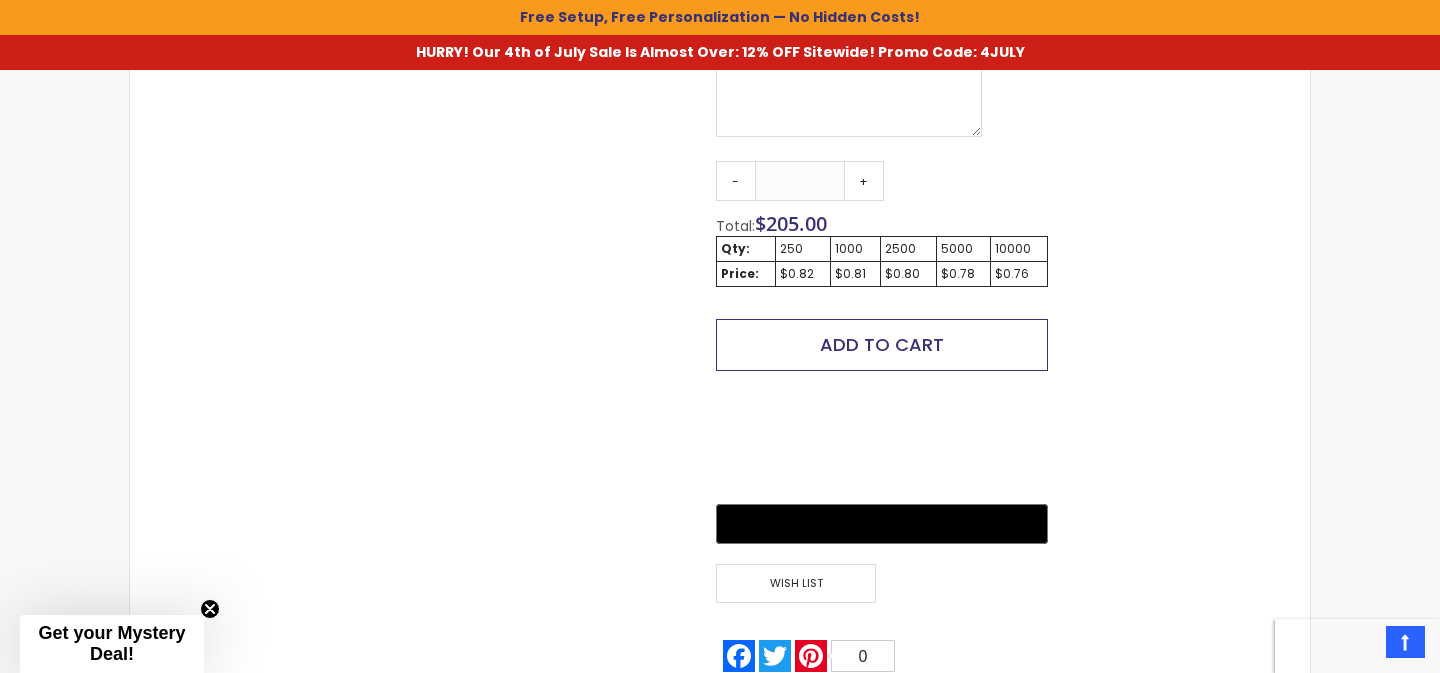click on "Add to Cart" at bounding box center (882, 345) 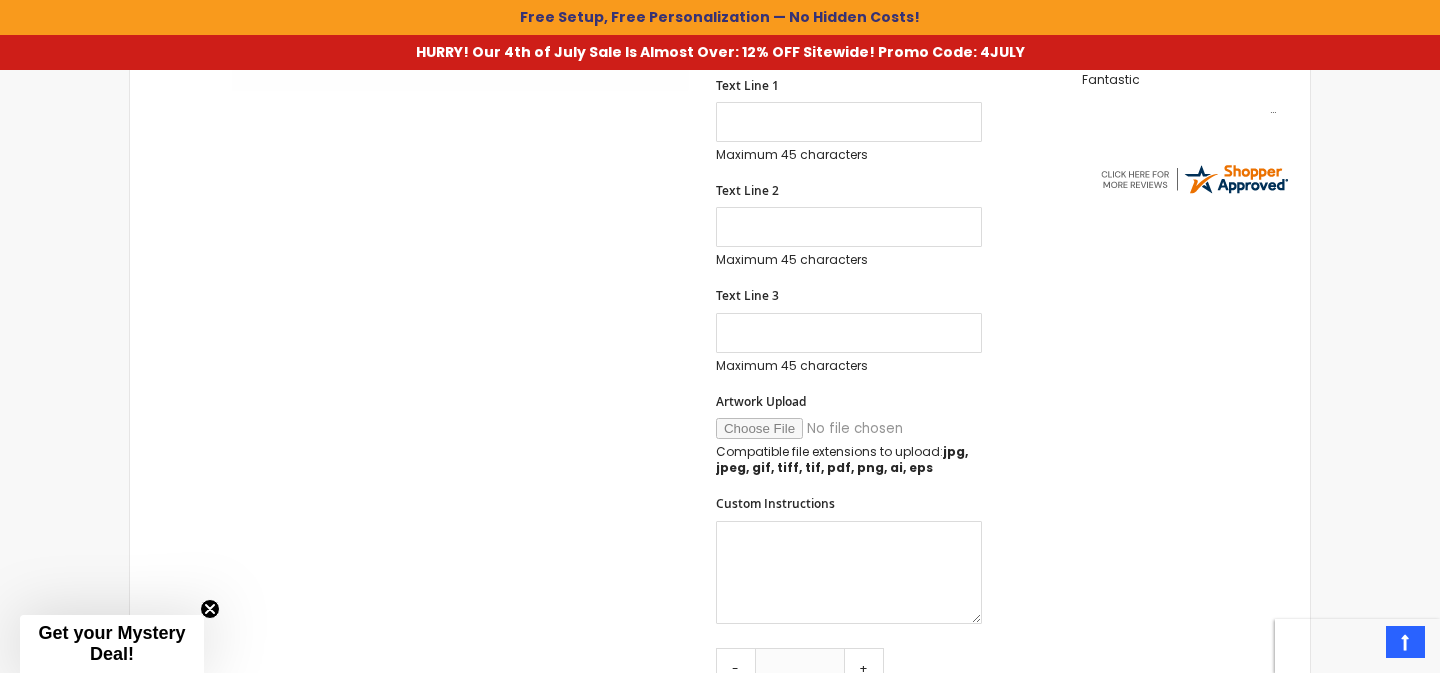 scroll, scrollTop: 518, scrollLeft: 0, axis: vertical 